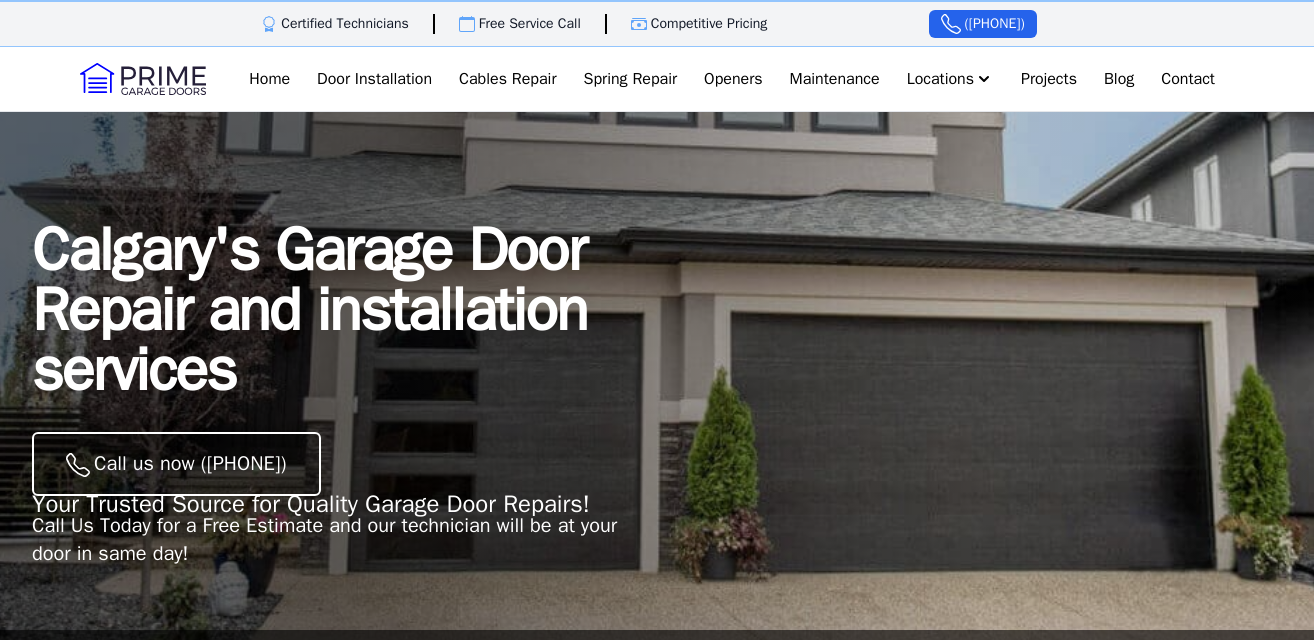 scroll, scrollTop: 0, scrollLeft: 0, axis: both 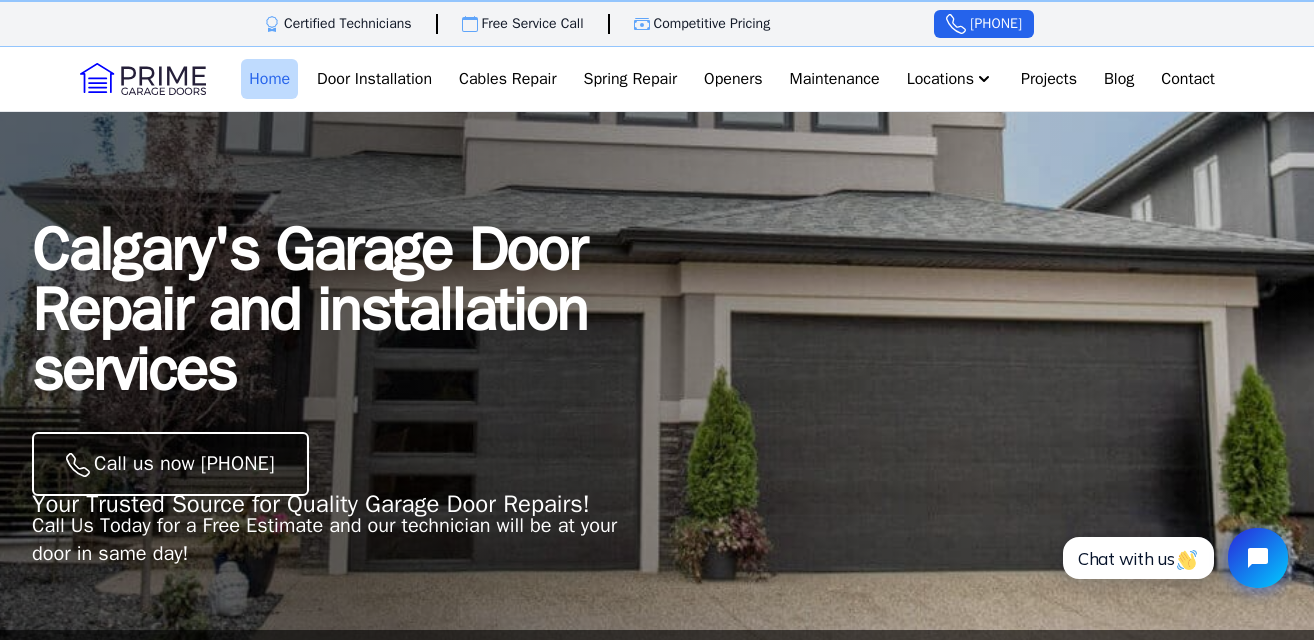 click on "Home" at bounding box center (269, 79) 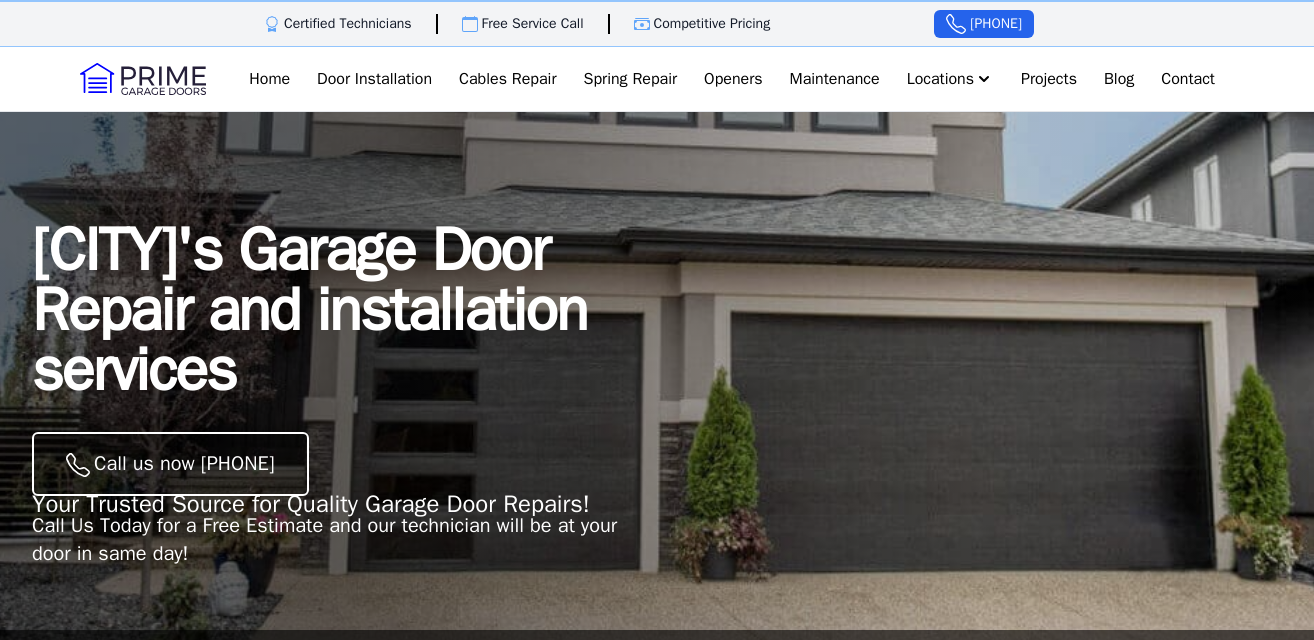 scroll, scrollTop: 0, scrollLeft: 0, axis: both 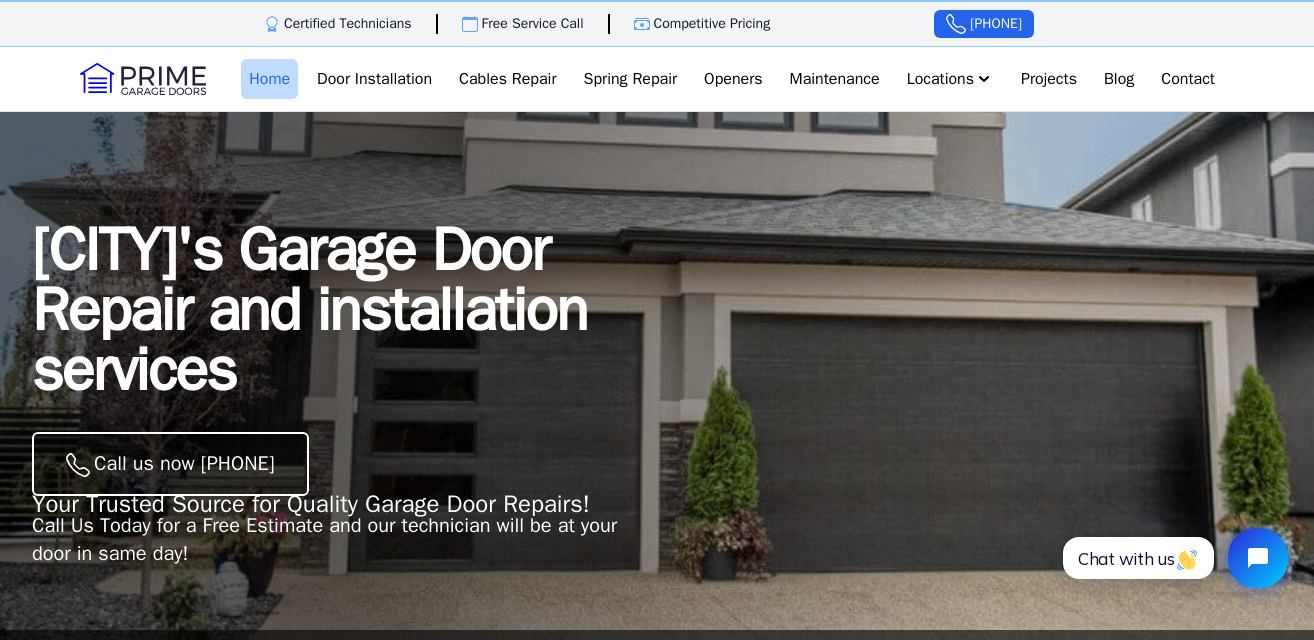 click on "Home" at bounding box center [269, 79] 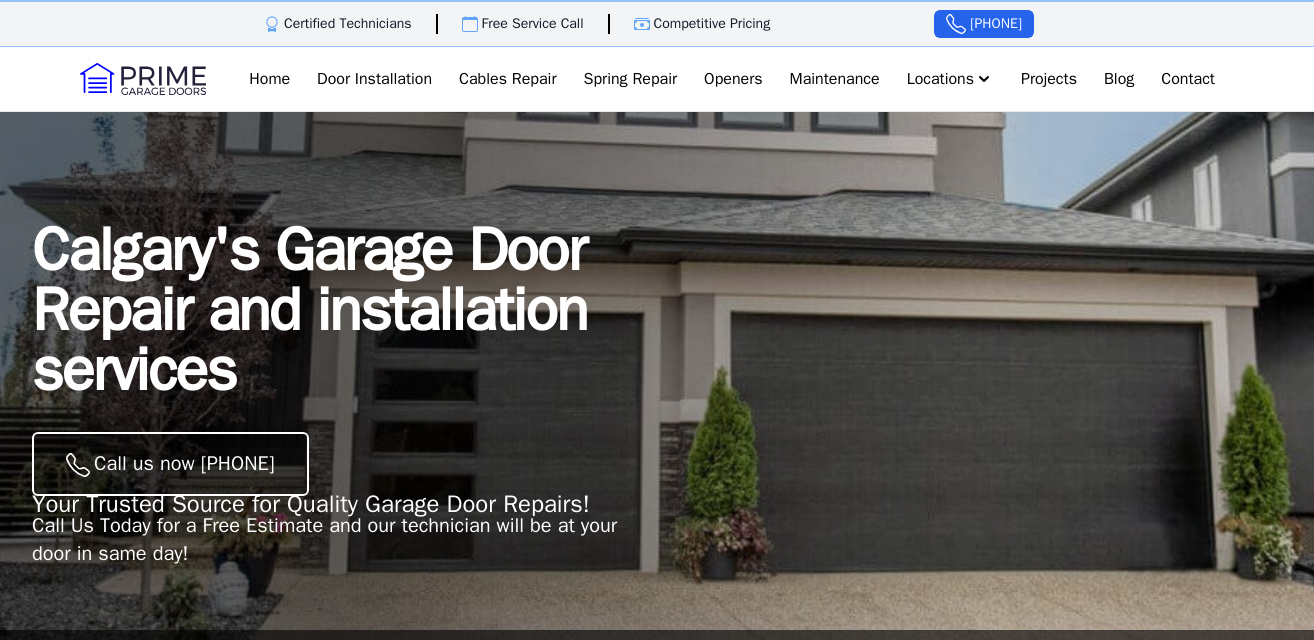 scroll, scrollTop: 0, scrollLeft: 0, axis: both 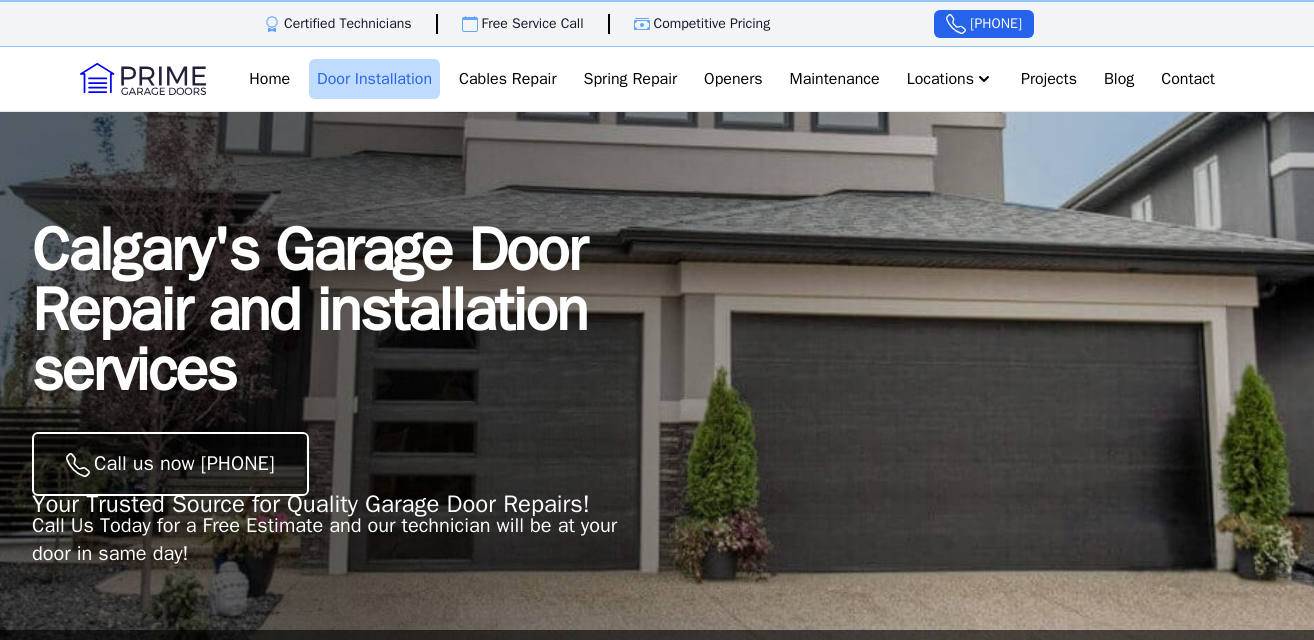 click on "Door Installation" at bounding box center (374, 79) 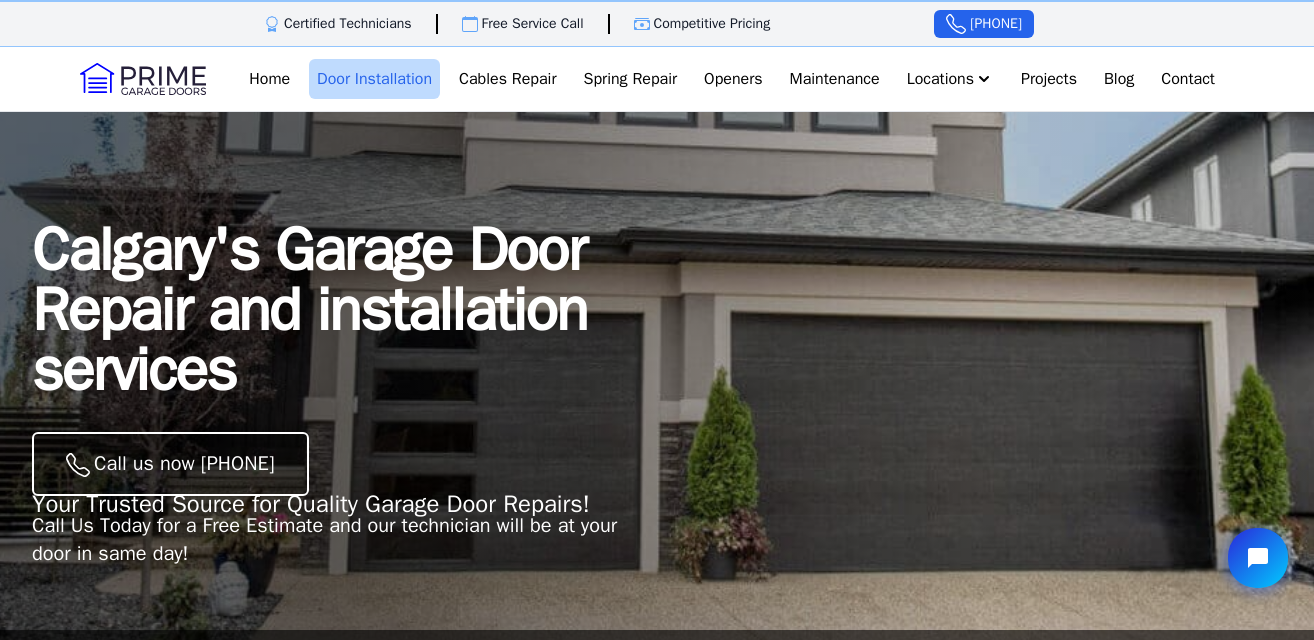 scroll, scrollTop: 0, scrollLeft: 0, axis: both 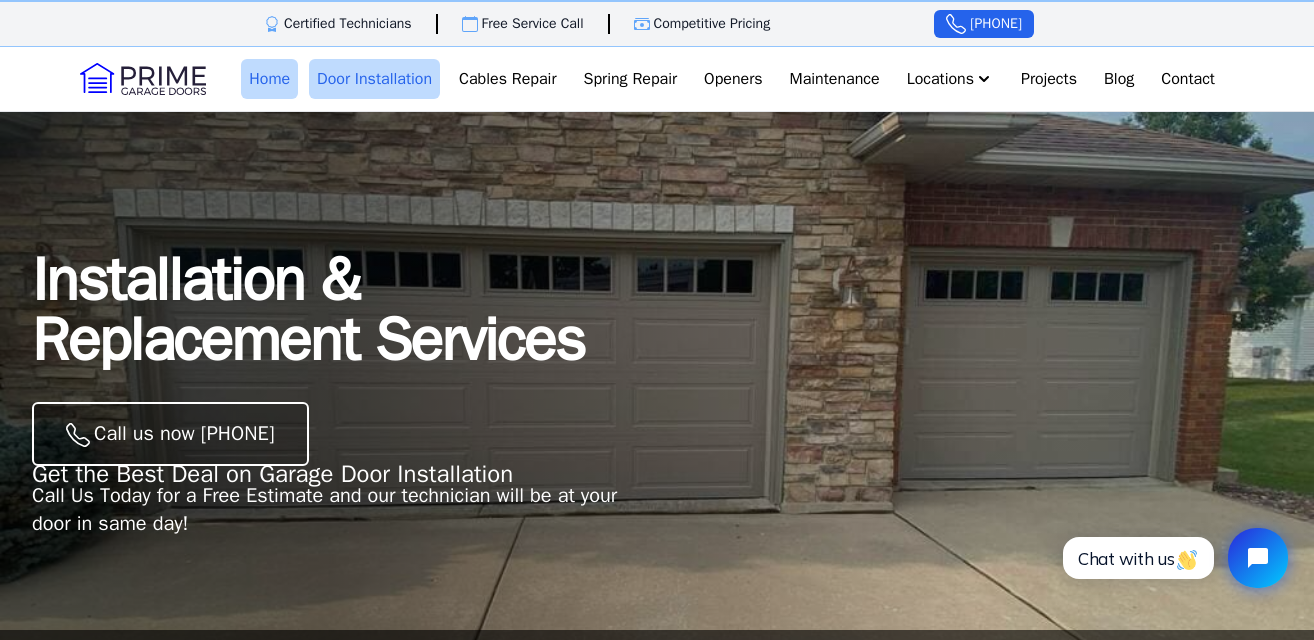 click on "Home" at bounding box center [269, 79] 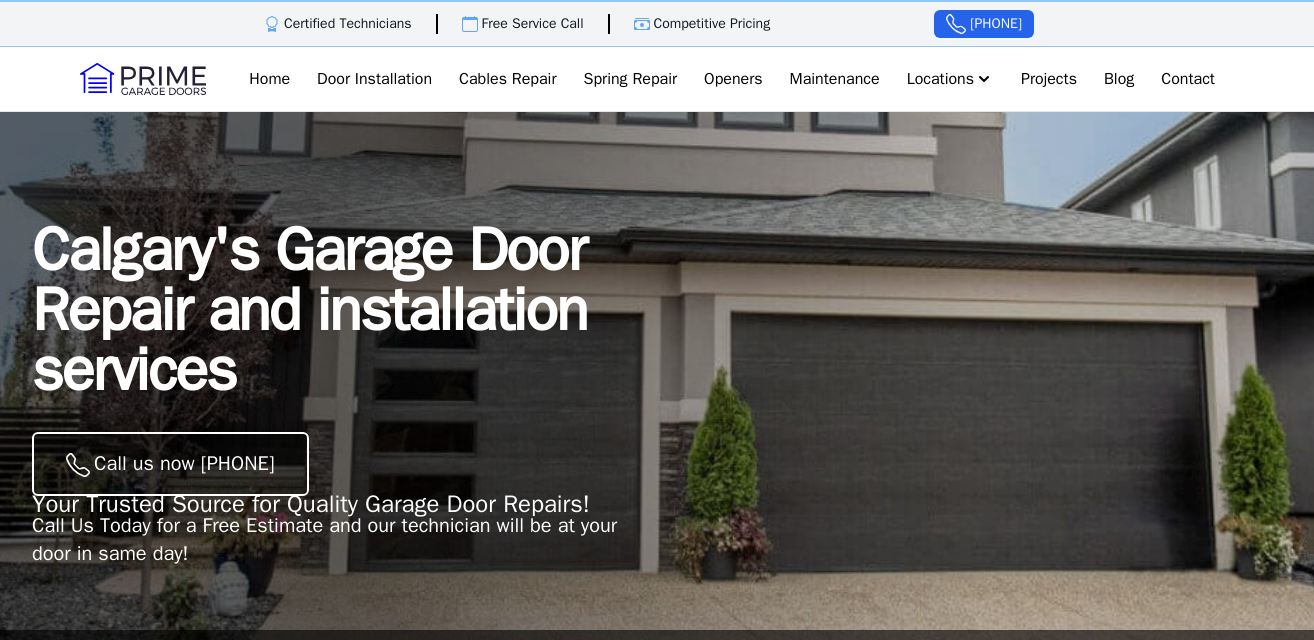 scroll, scrollTop: 0, scrollLeft: 0, axis: both 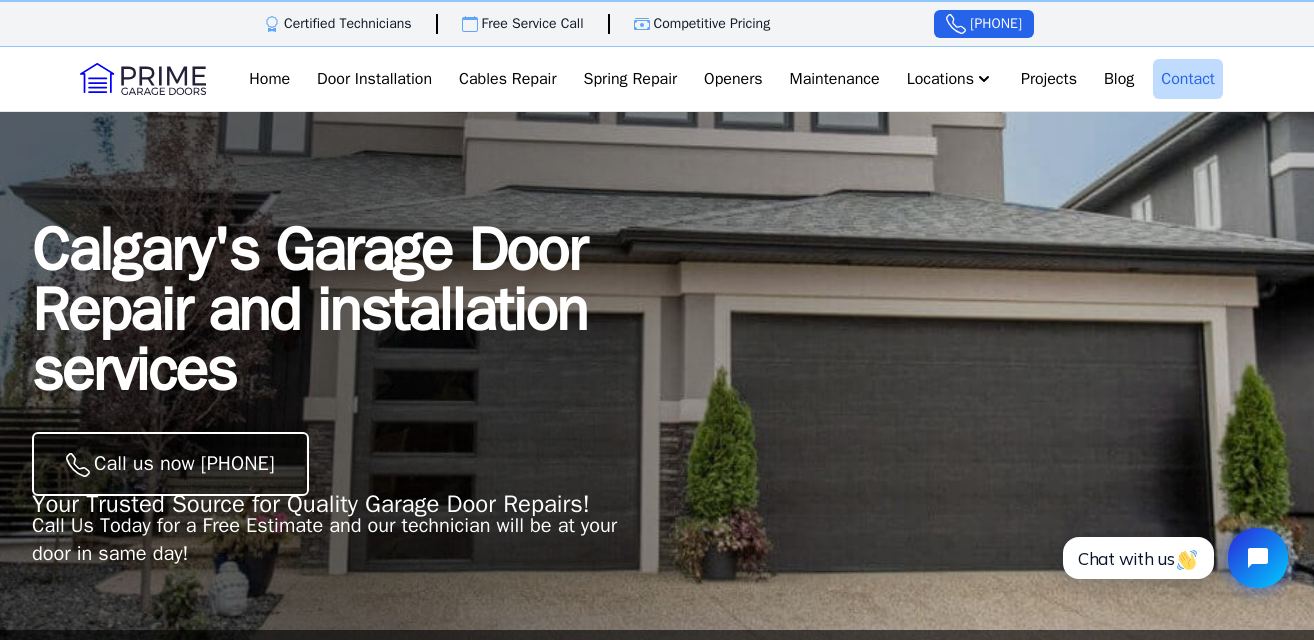 click on "Contact" at bounding box center [1188, 79] 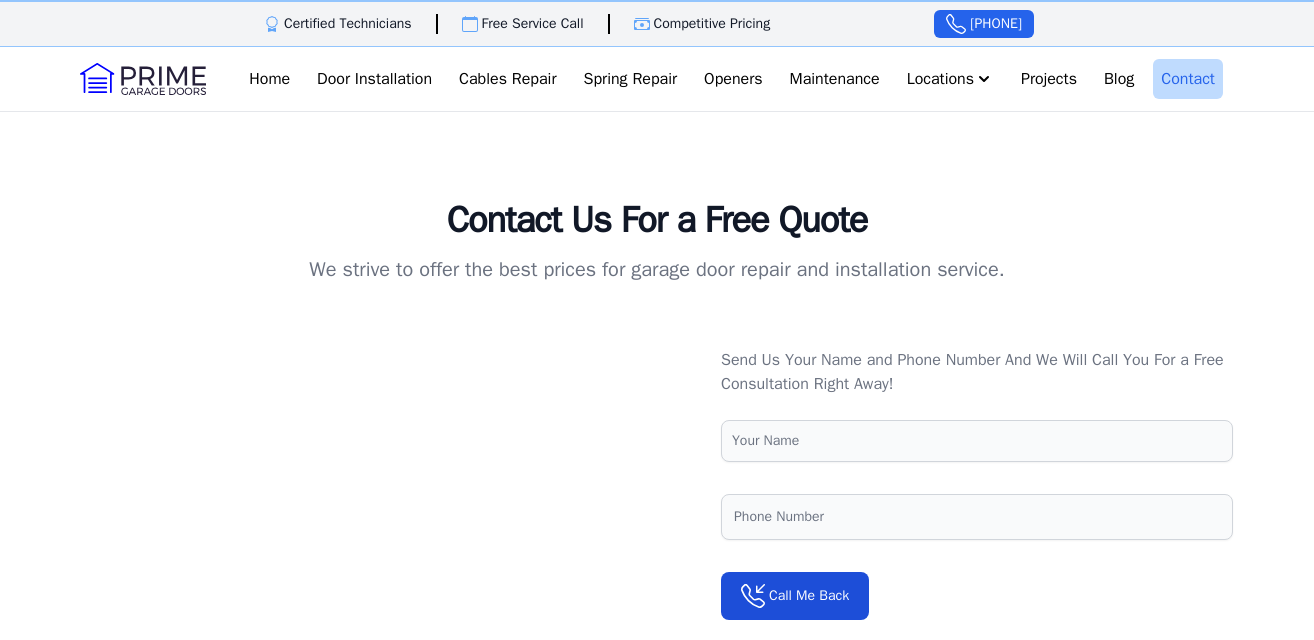 scroll, scrollTop: 0, scrollLeft: 0, axis: both 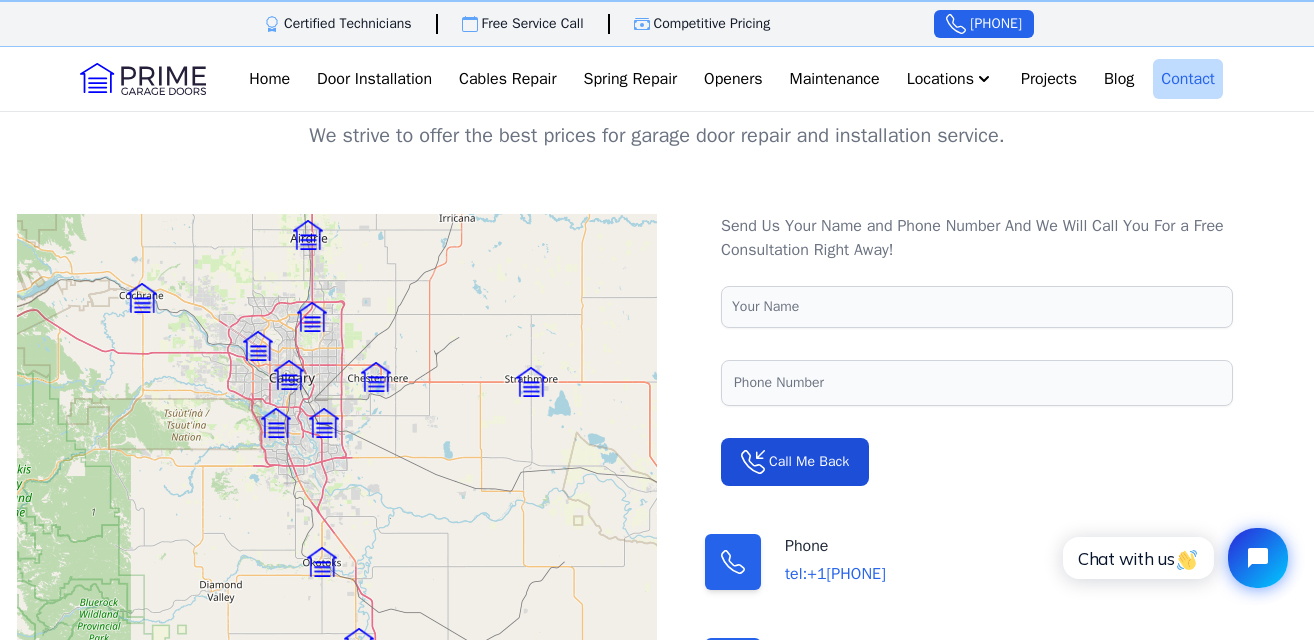 click at bounding box center [276, 423] 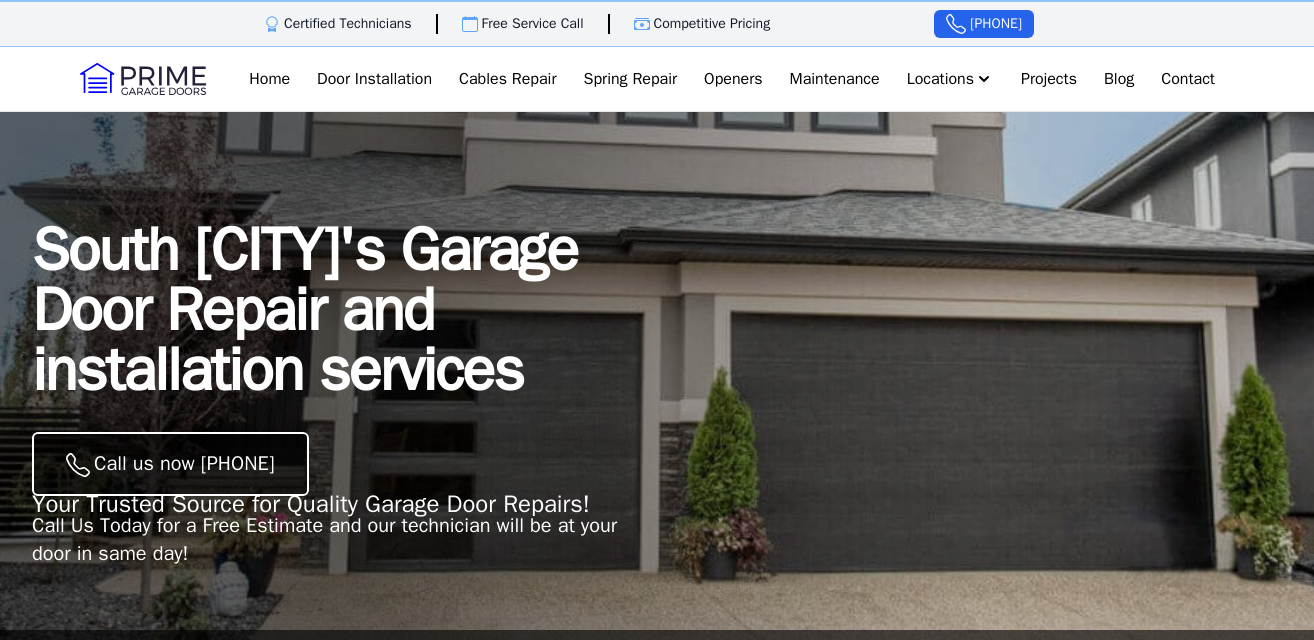 scroll, scrollTop: 0, scrollLeft: 0, axis: both 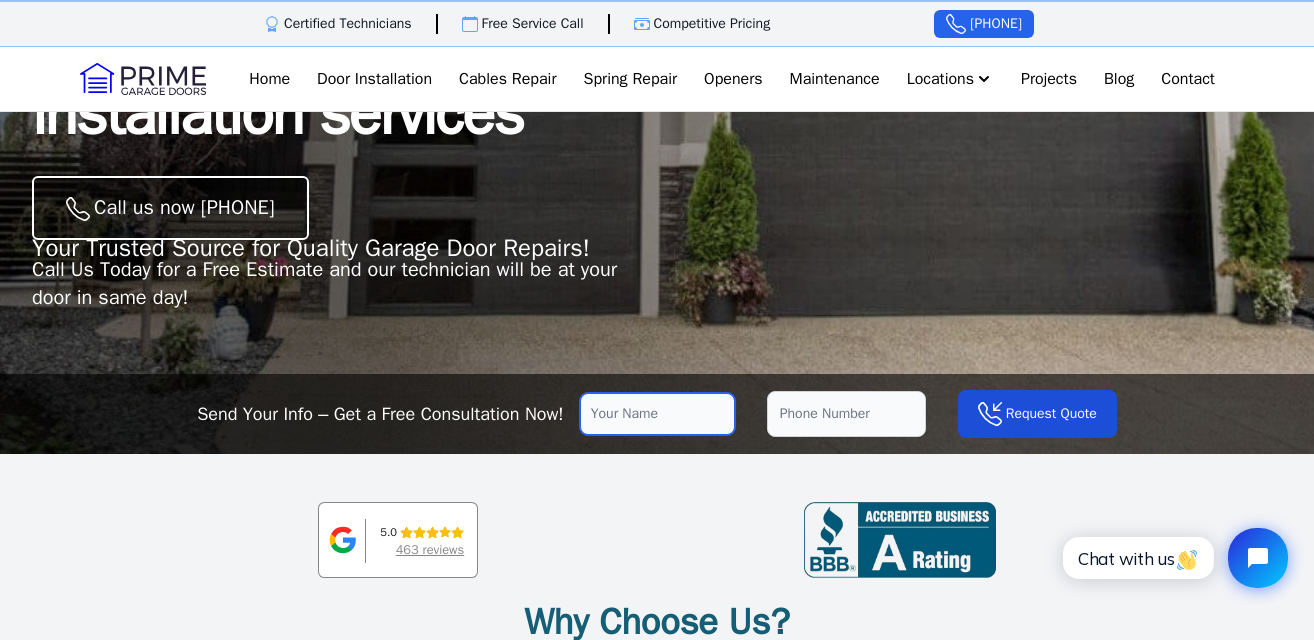 click at bounding box center [657, 414] 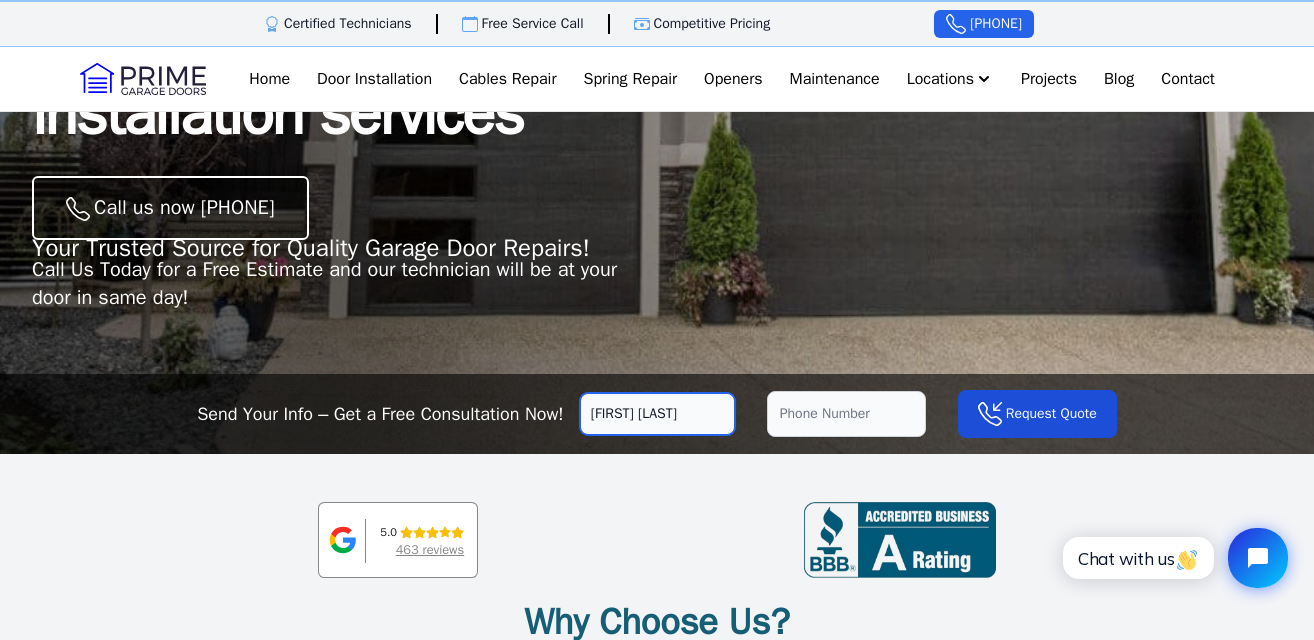 type on "[FIRST] [LAST]" 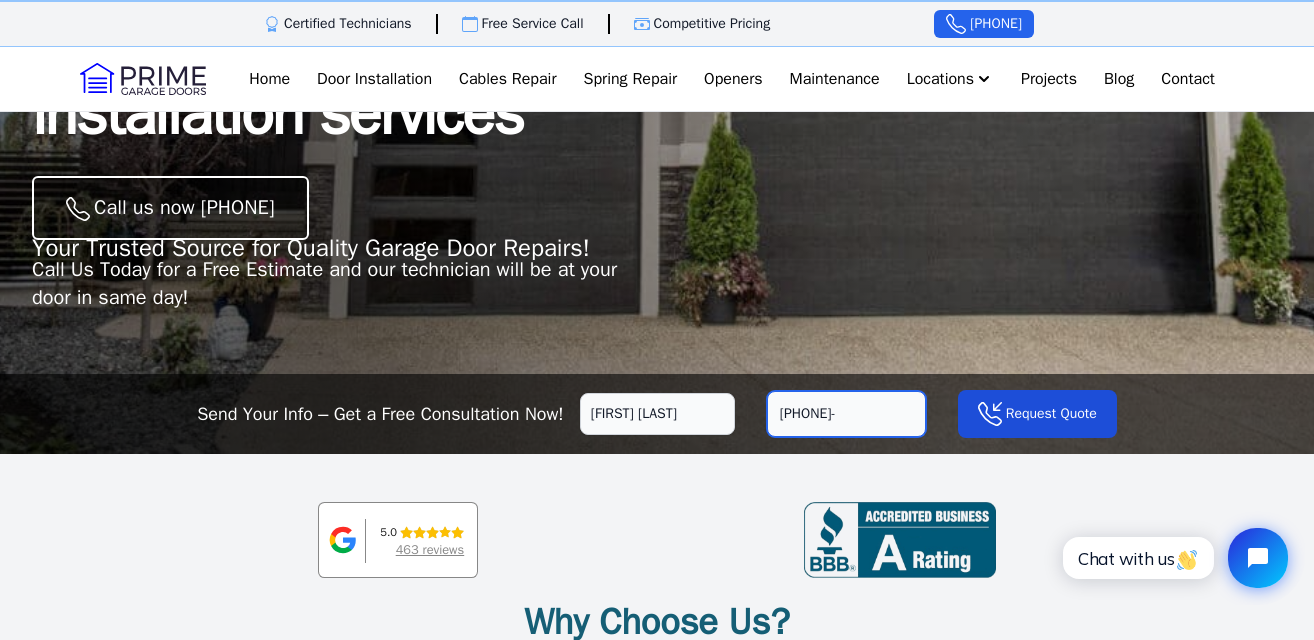 type on "[PHONE]" 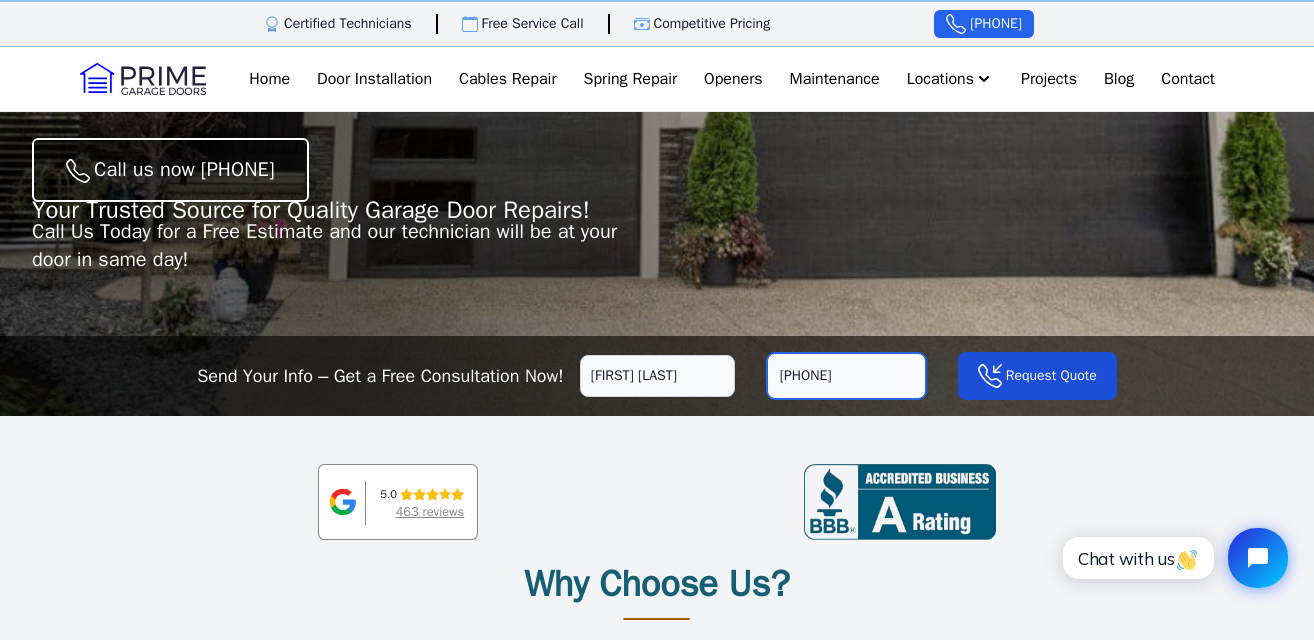 scroll, scrollTop: 330, scrollLeft: 0, axis: vertical 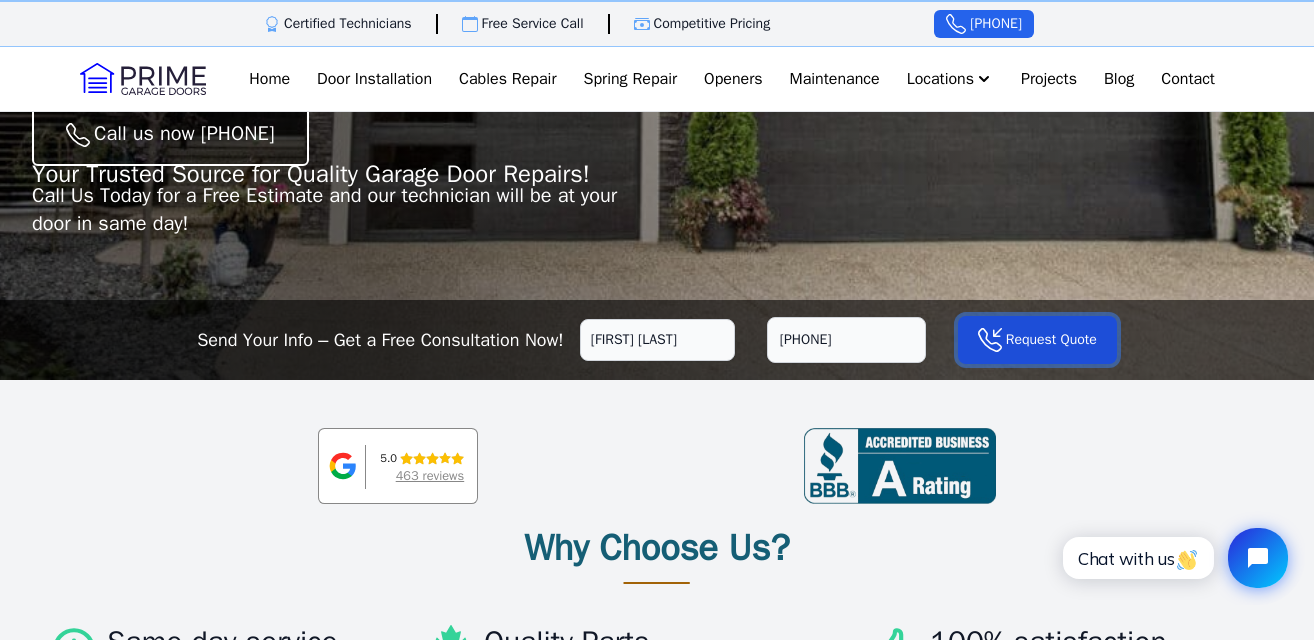 click on "Request Quote" at bounding box center (1037, 340) 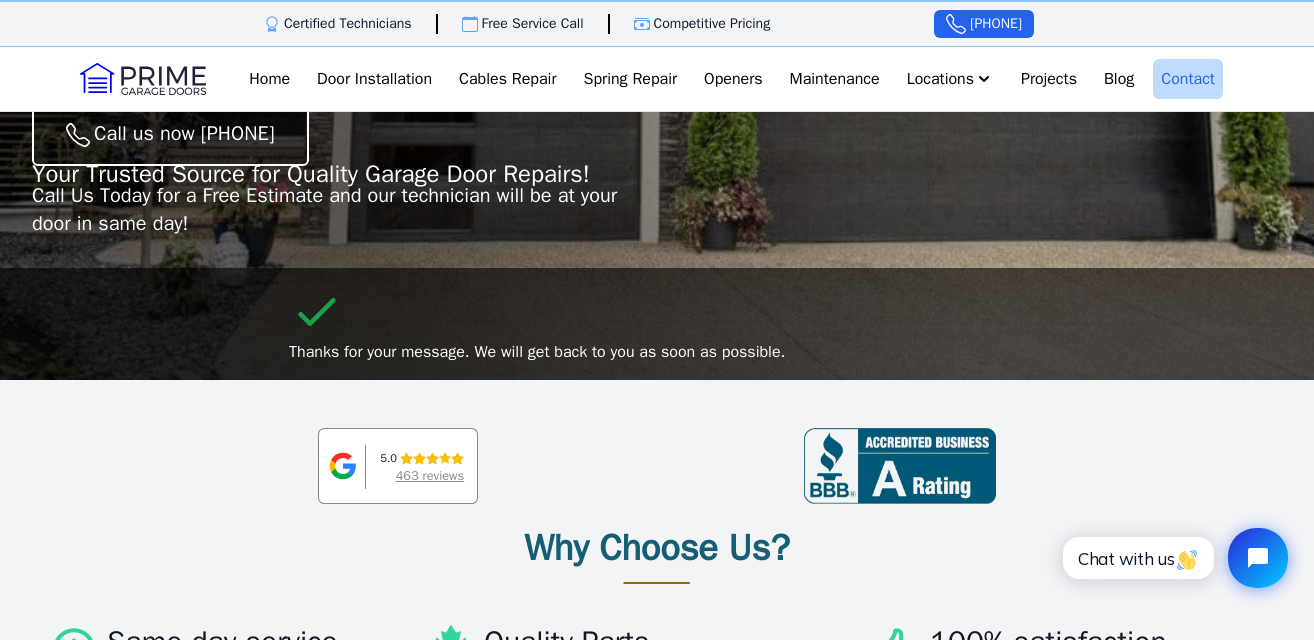 click on "Contact" at bounding box center [1188, 79] 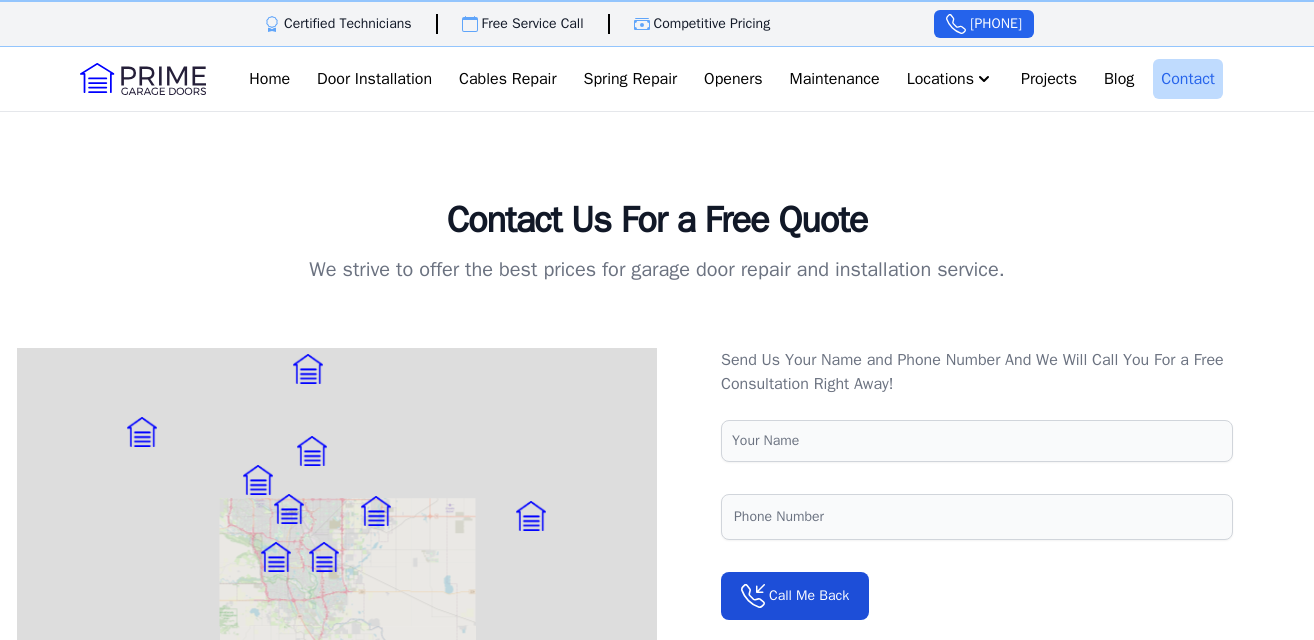 scroll, scrollTop: 0, scrollLeft: 0, axis: both 